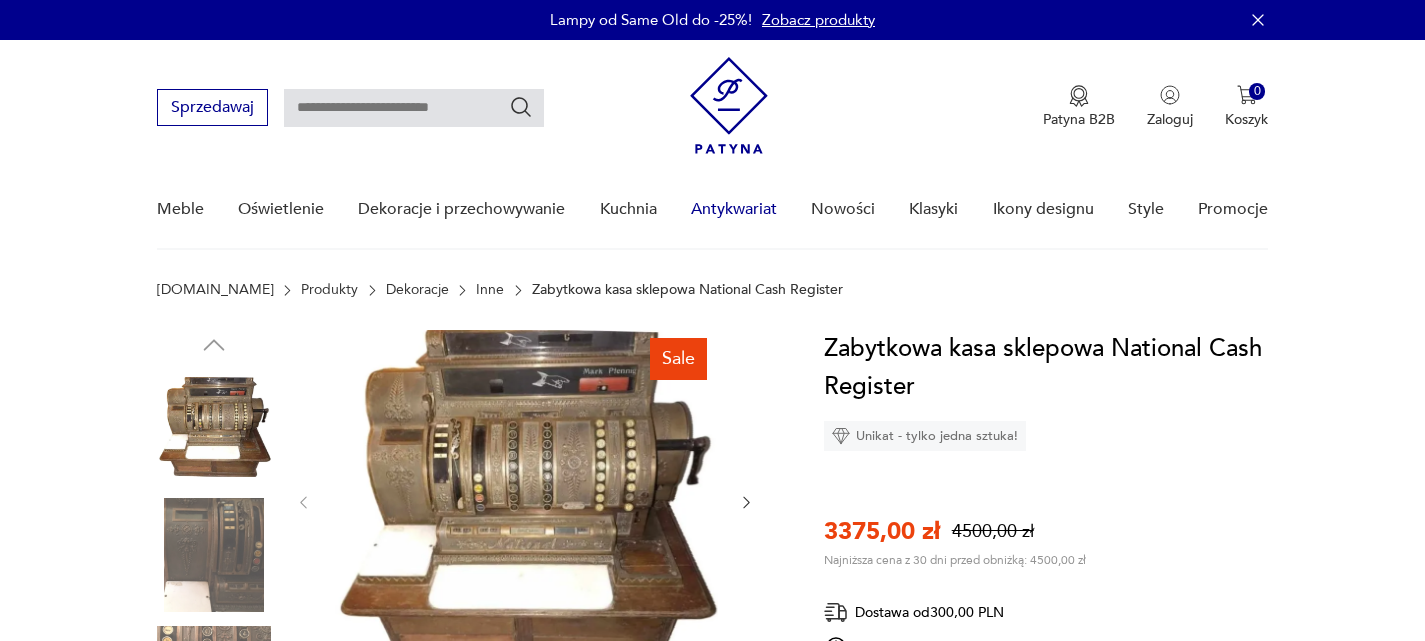 scroll, scrollTop: 0, scrollLeft: 0, axis: both 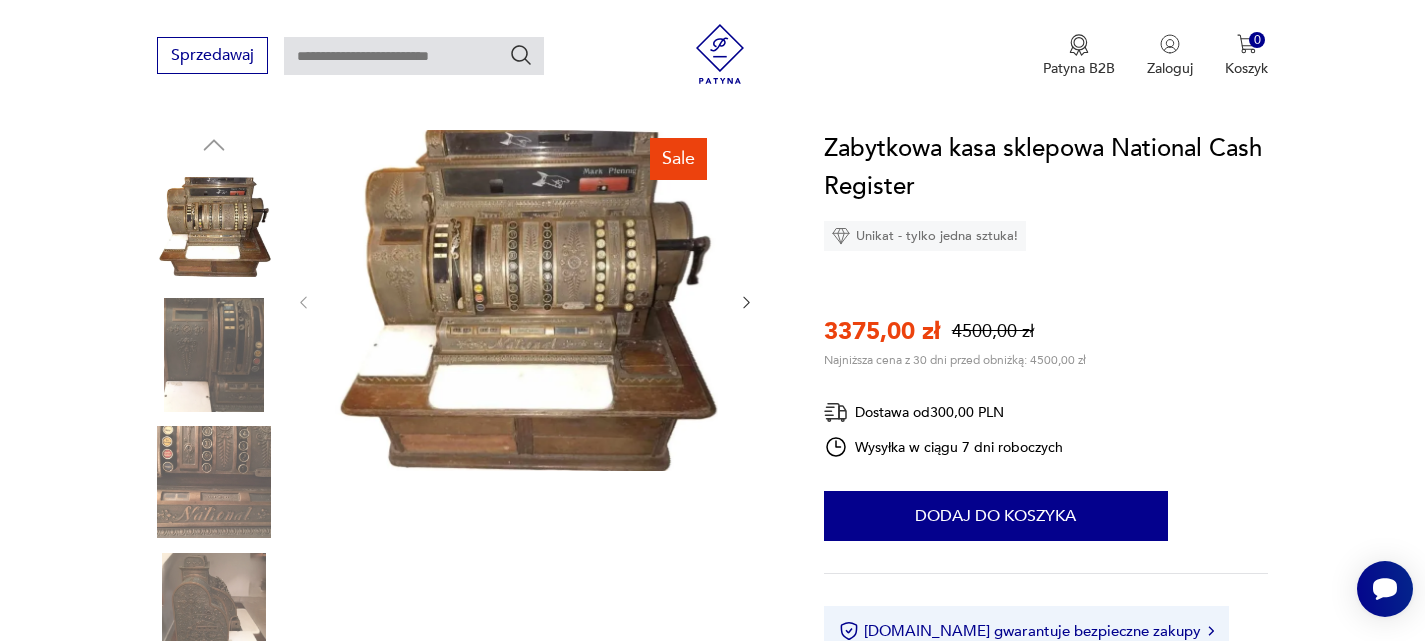 click at bounding box center [525, 300] 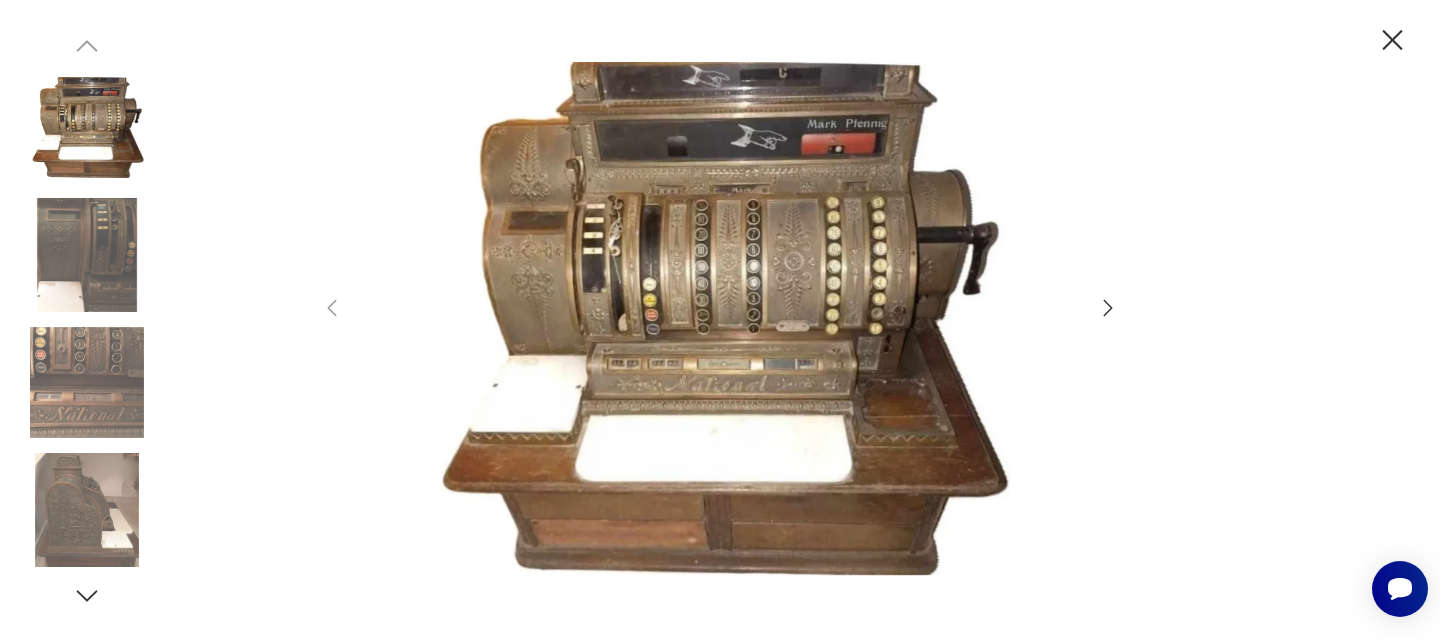 click at bounding box center (720, 318) 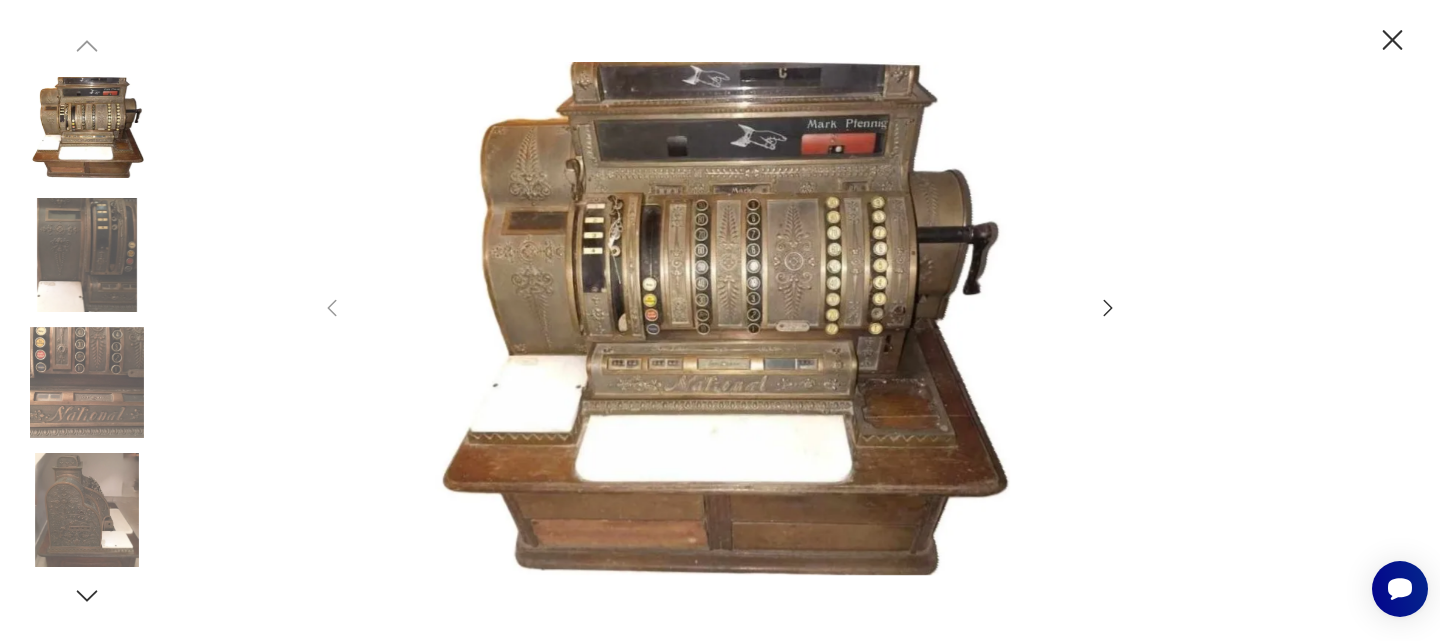 click at bounding box center [87, 255] 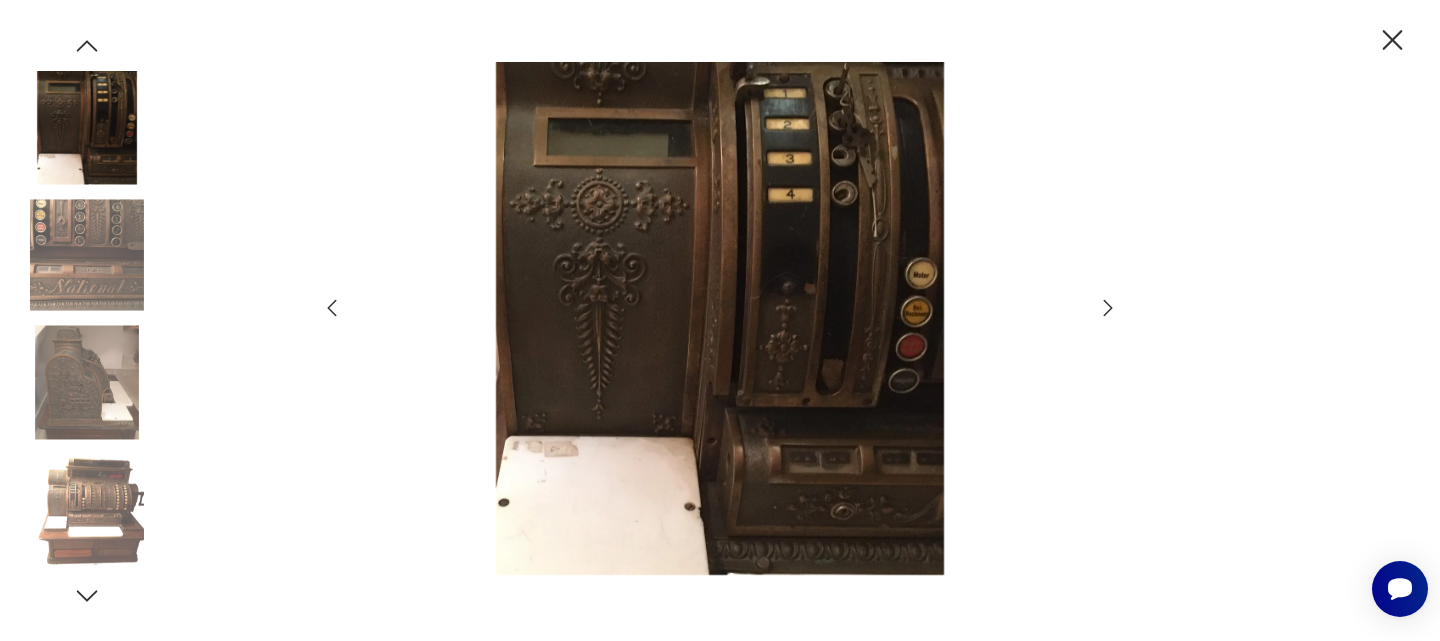 click at bounding box center [87, 255] 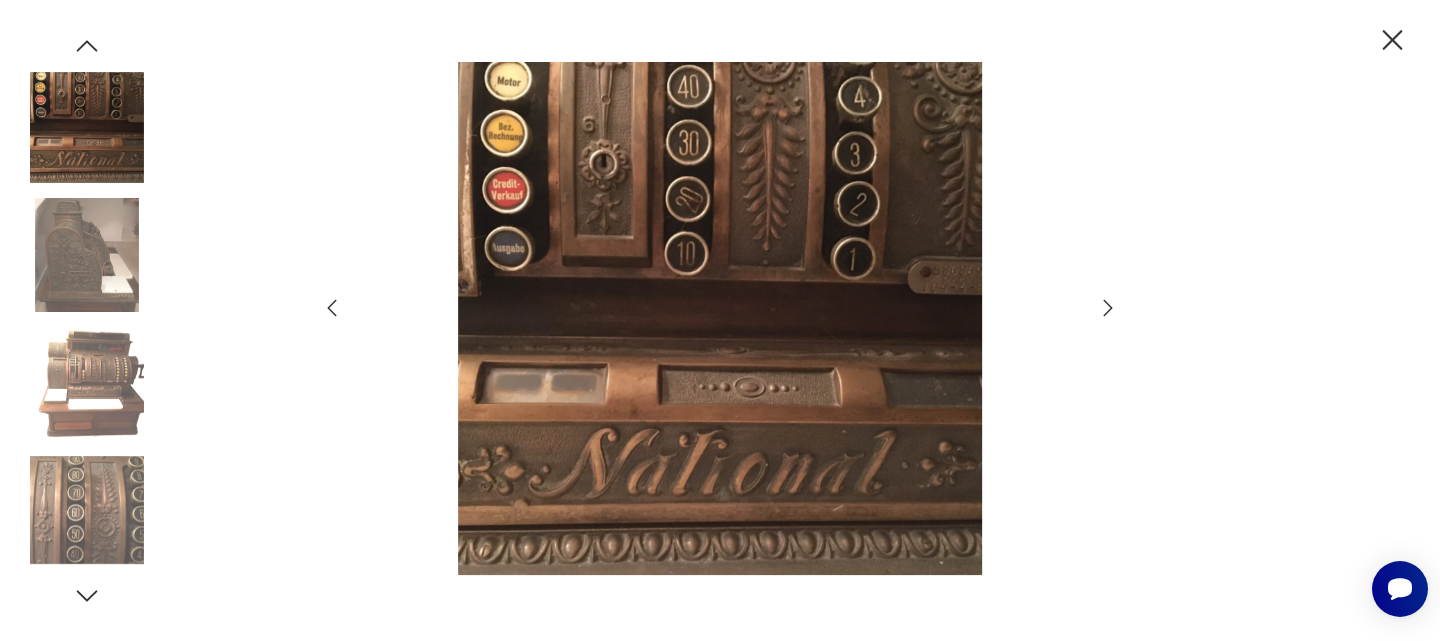 click at bounding box center (87, 255) 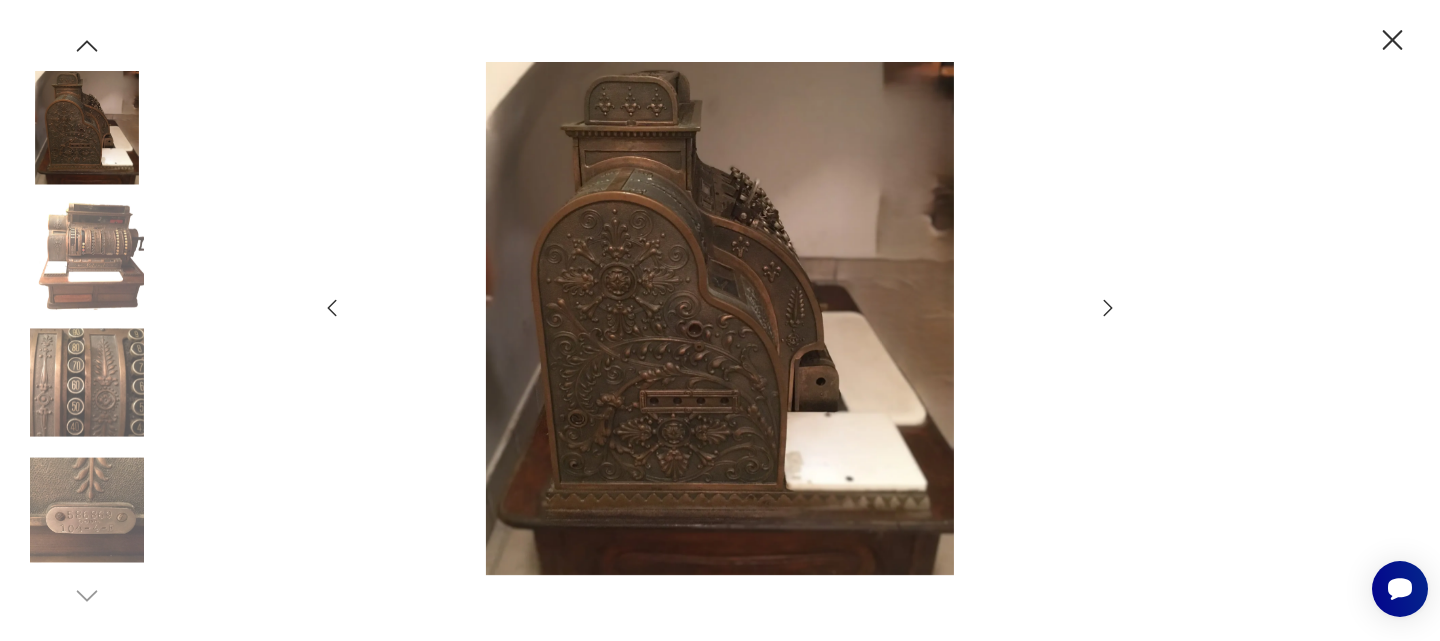 click at bounding box center (87, 383) 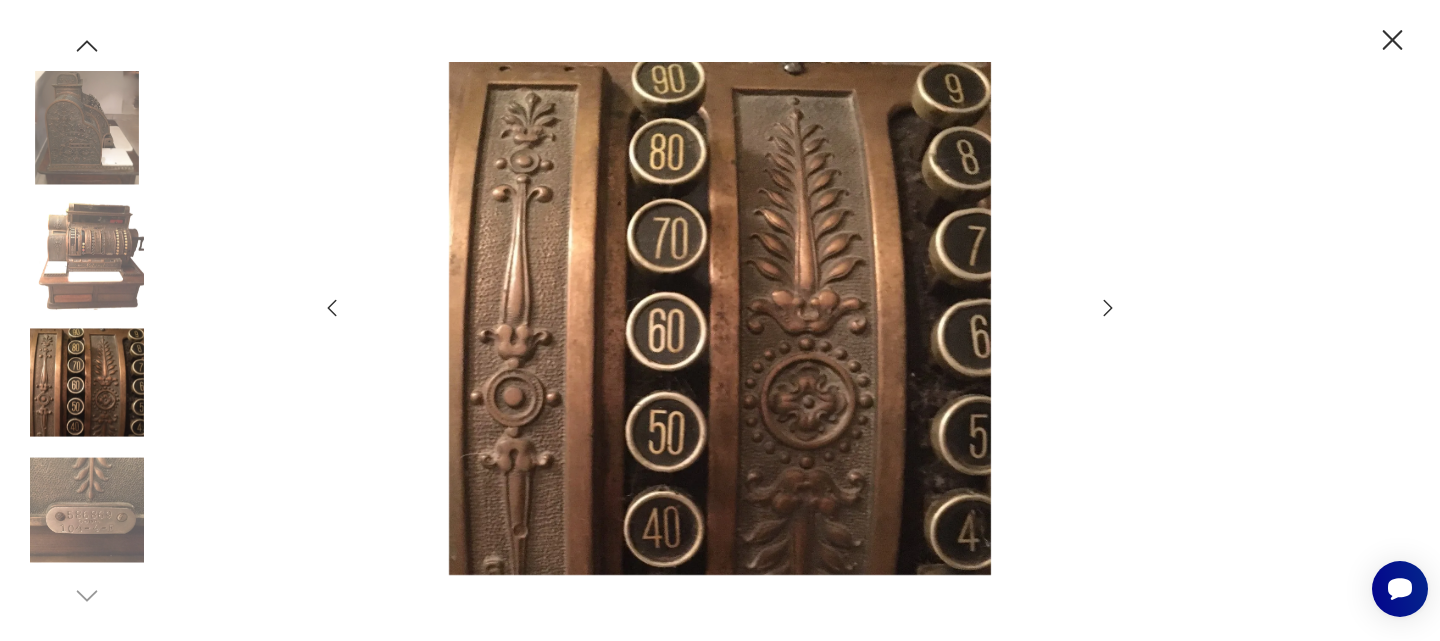 click at bounding box center [87, 510] 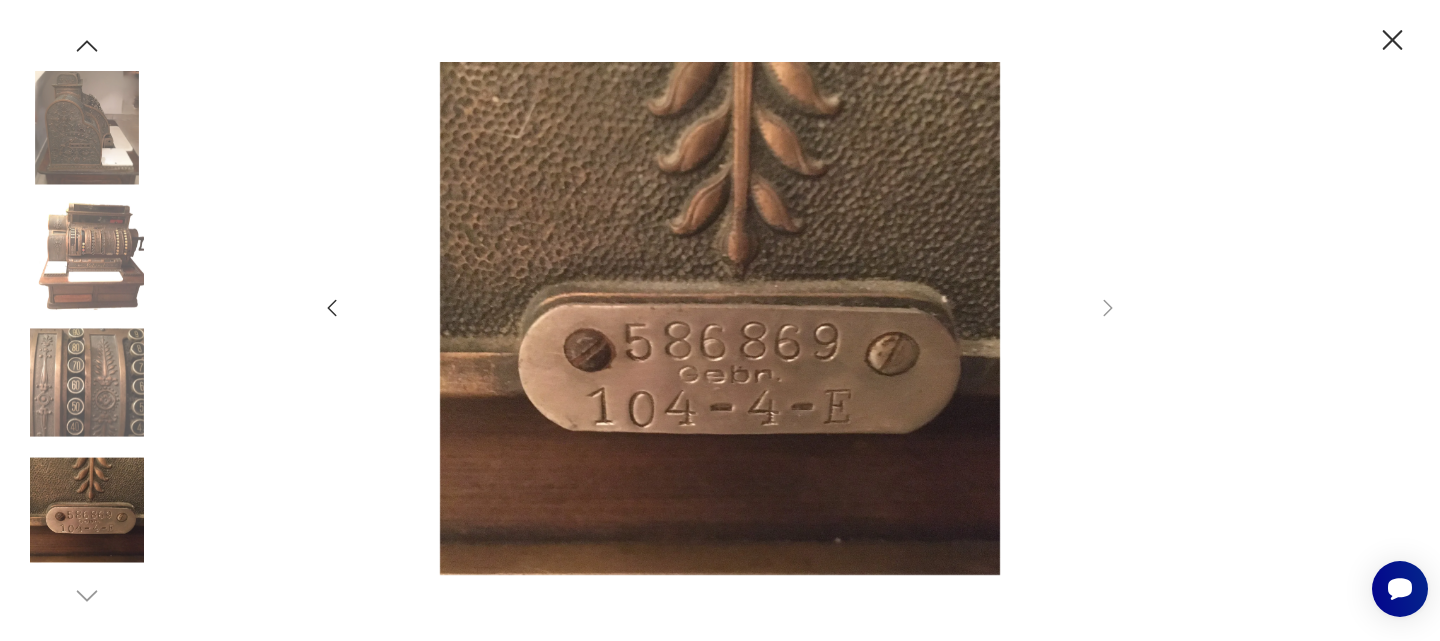 click 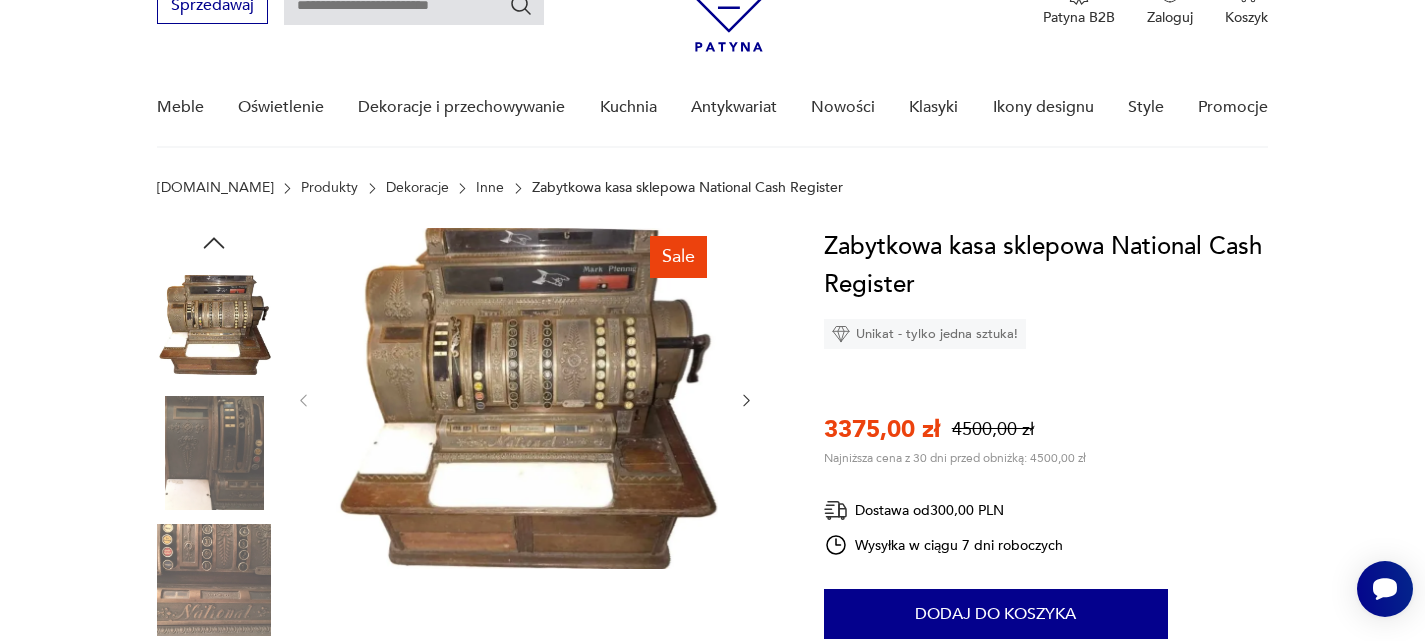 scroll, scrollTop: 0, scrollLeft: 0, axis: both 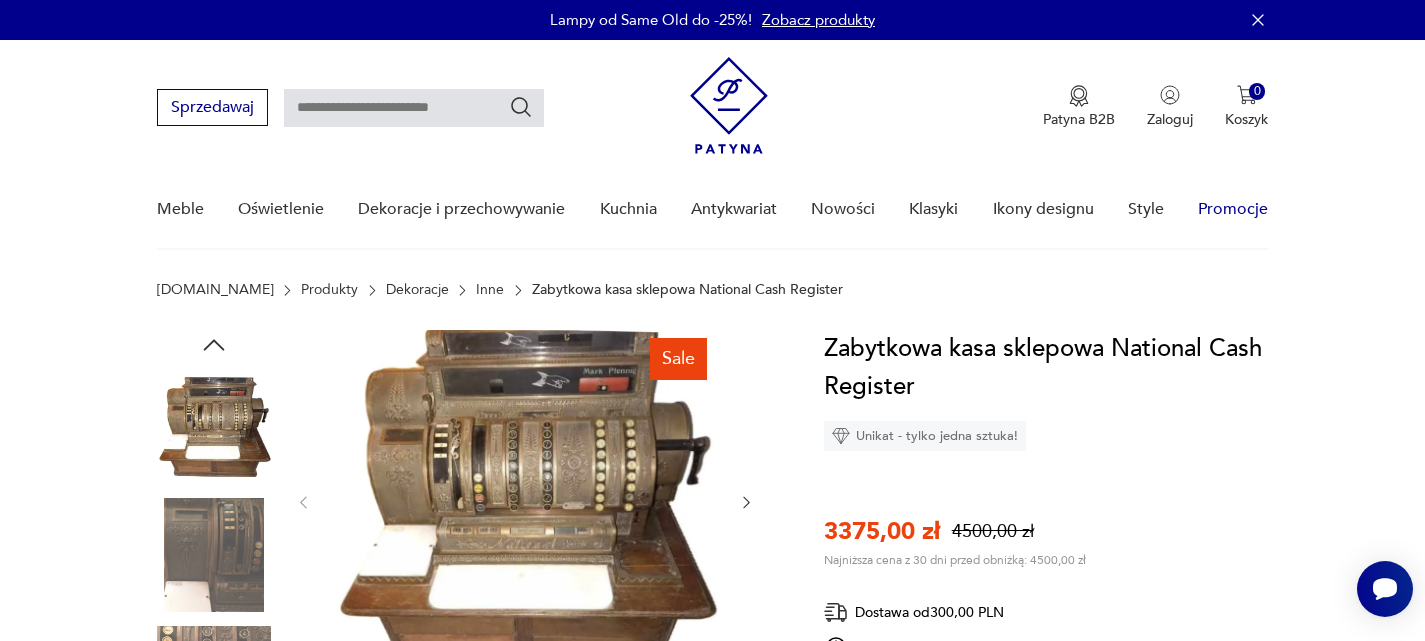 click on "Promocje" at bounding box center [1233, 209] 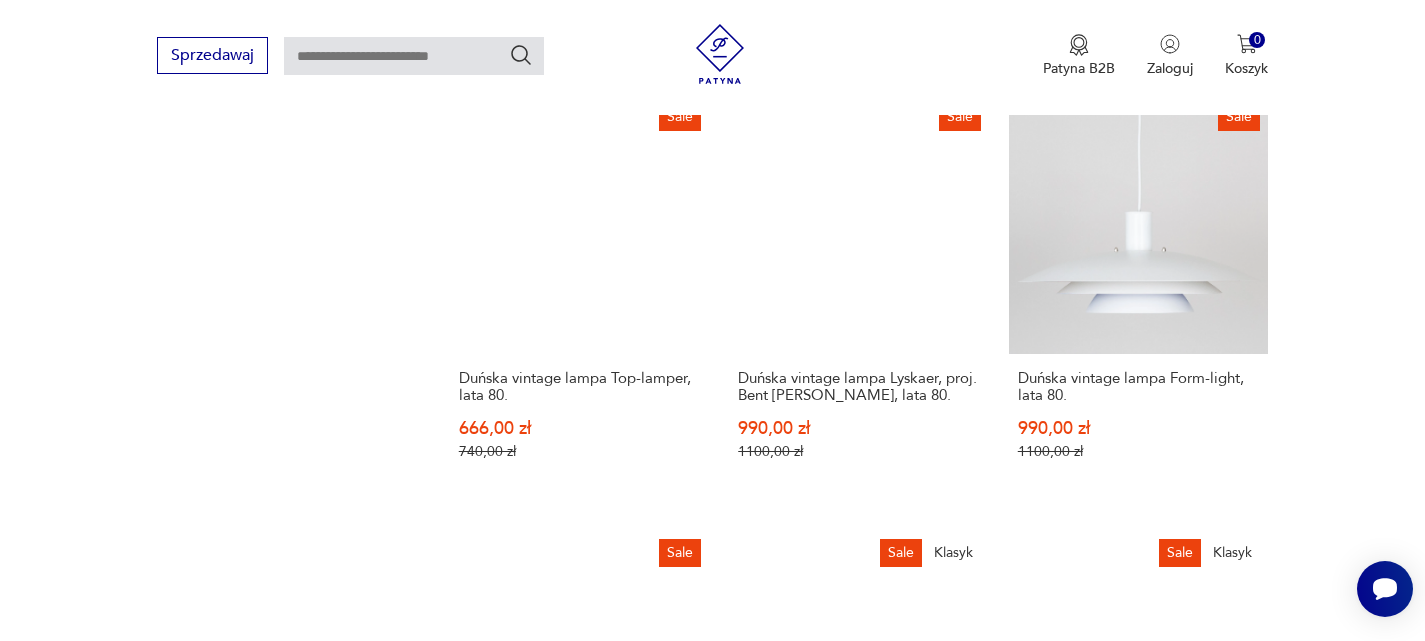 scroll, scrollTop: 1890, scrollLeft: 0, axis: vertical 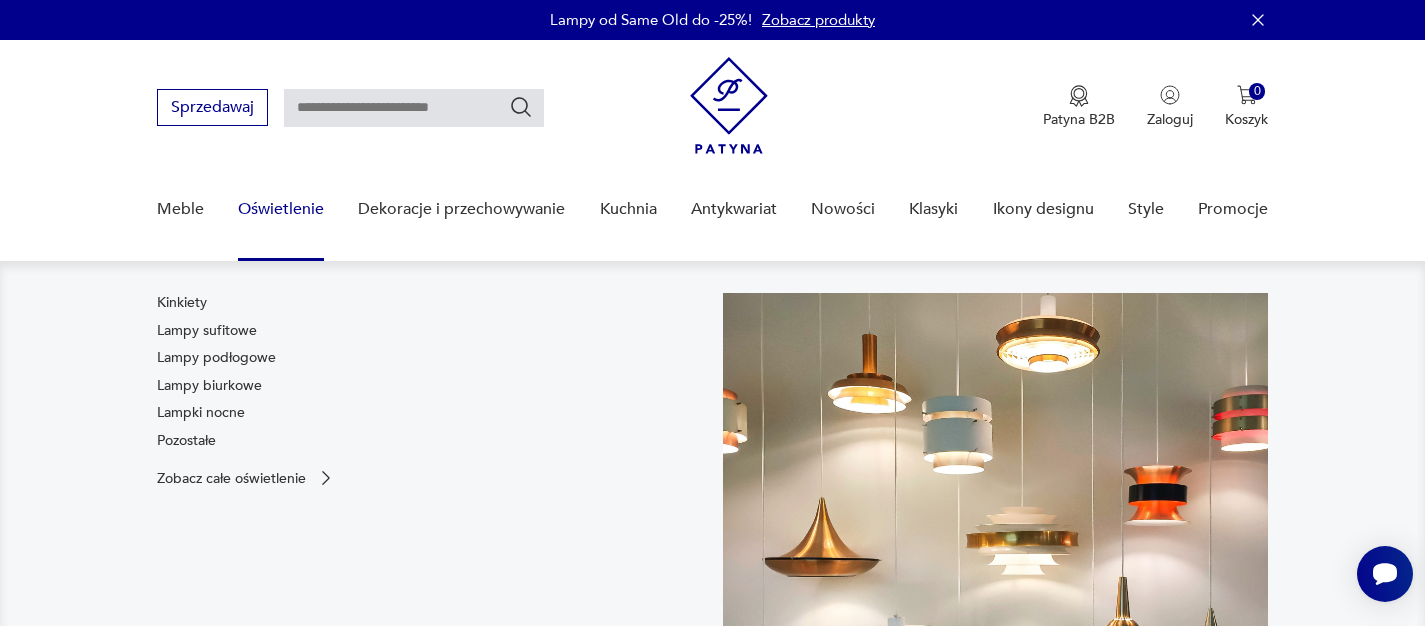 click on "Oświetlenie" at bounding box center (281, 209) 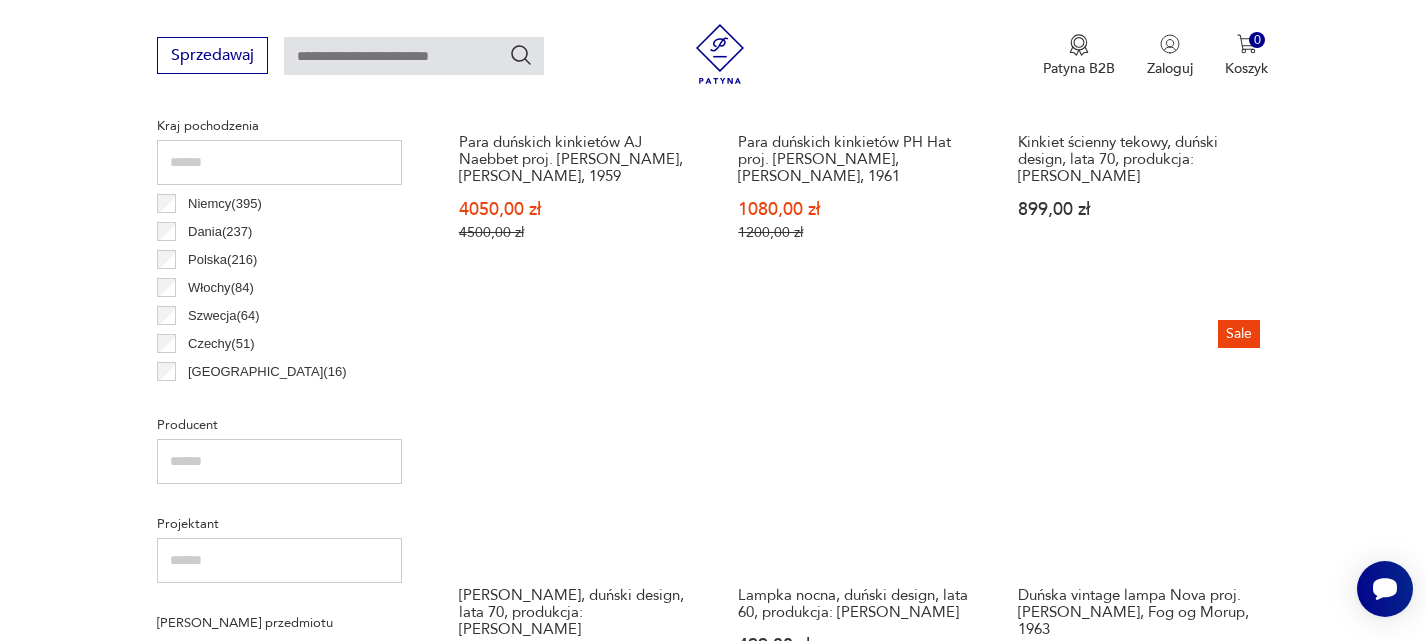 scroll, scrollTop: 1000, scrollLeft: 0, axis: vertical 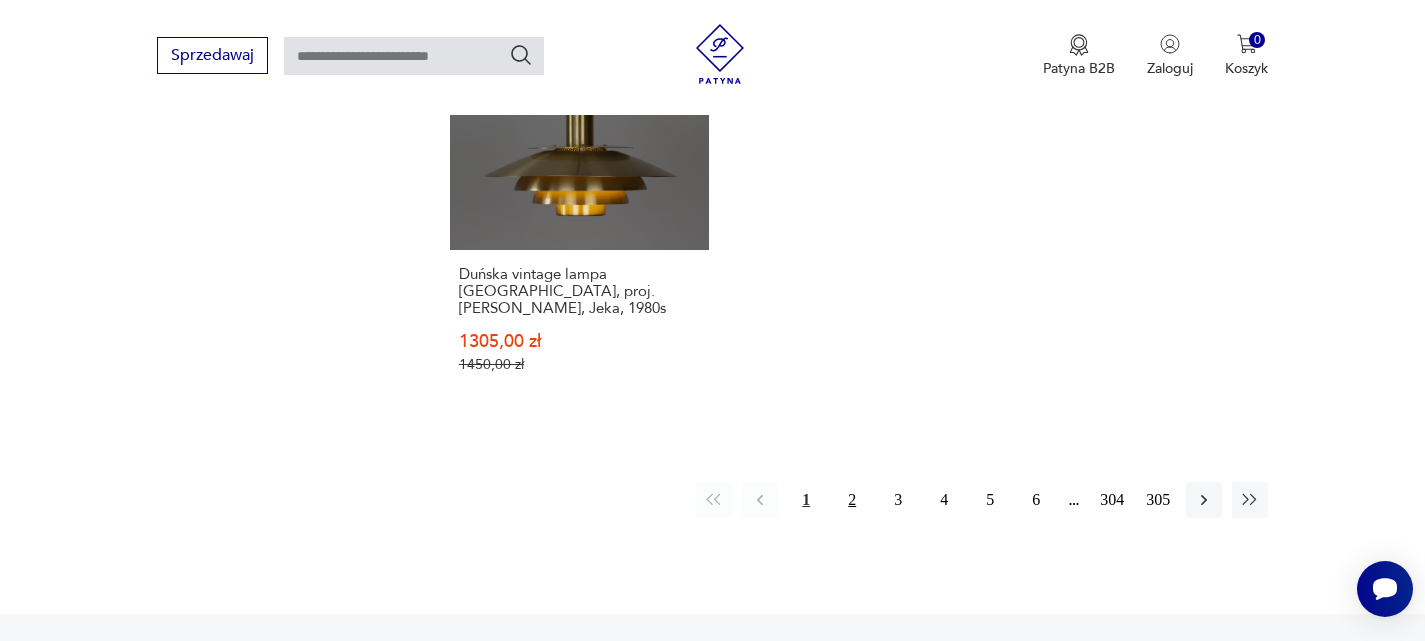 click on "2" at bounding box center [852, 500] 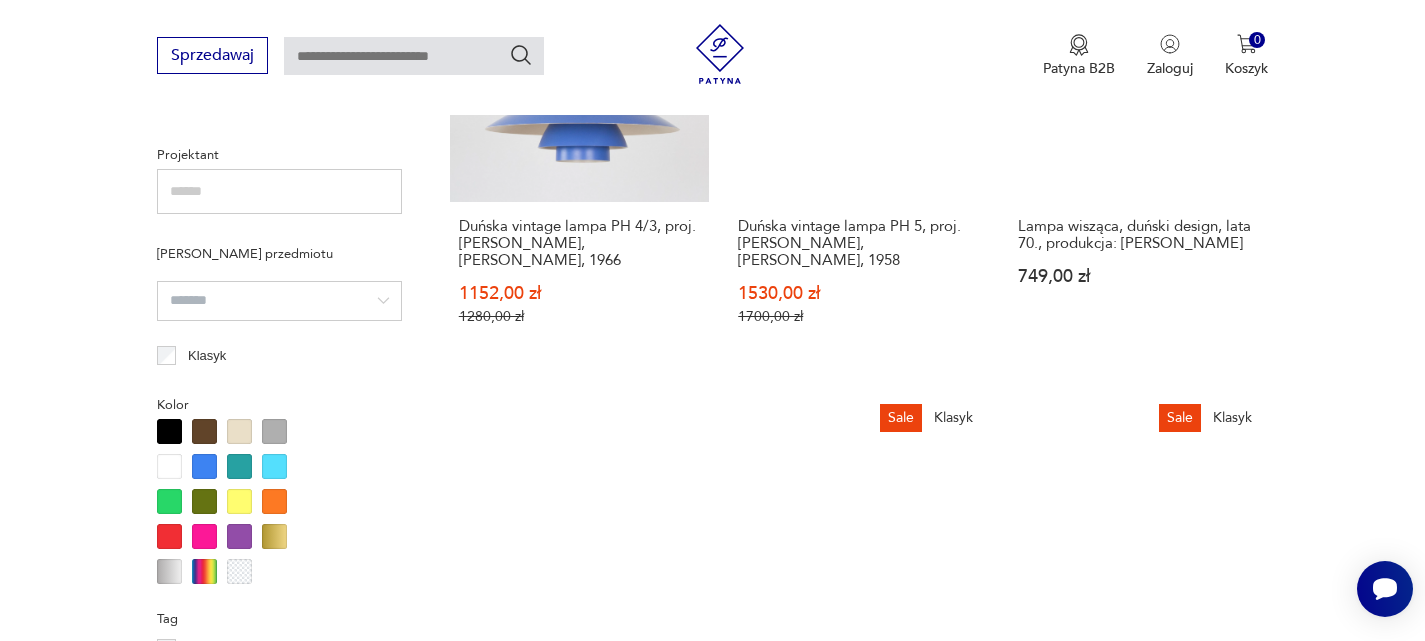scroll, scrollTop: 1372, scrollLeft: 0, axis: vertical 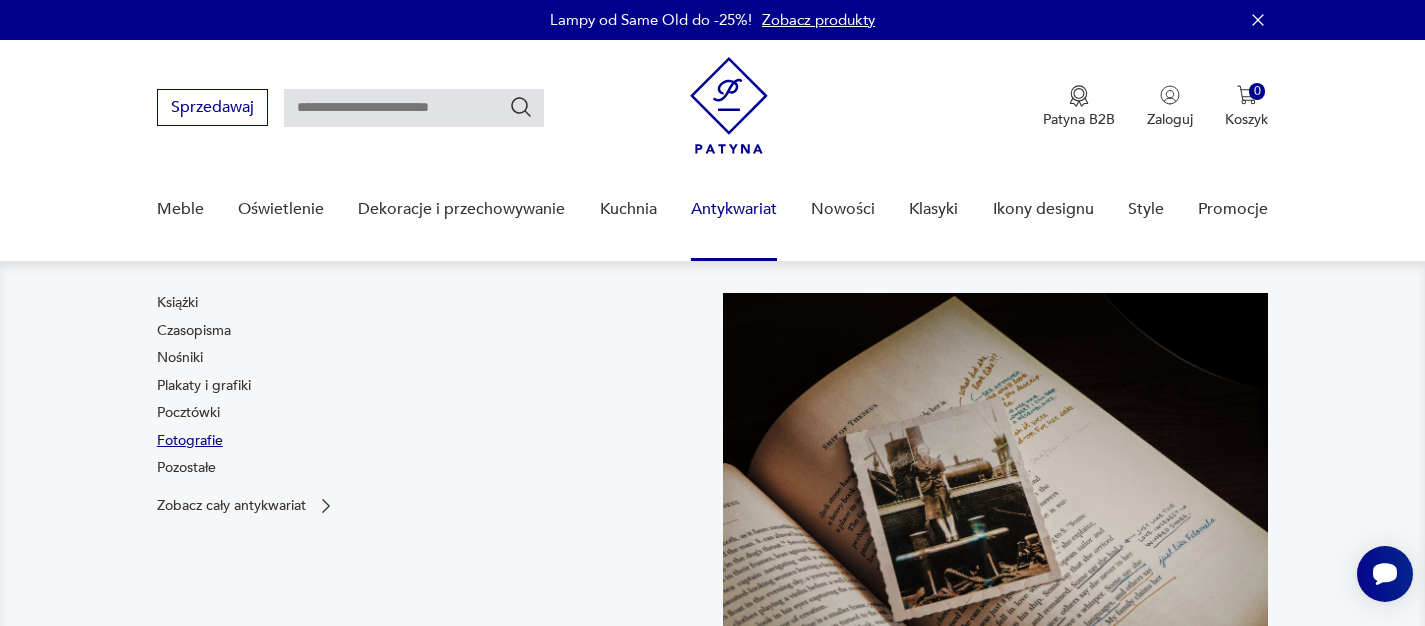 click on "Fotografie" at bounding box center [190, 441] 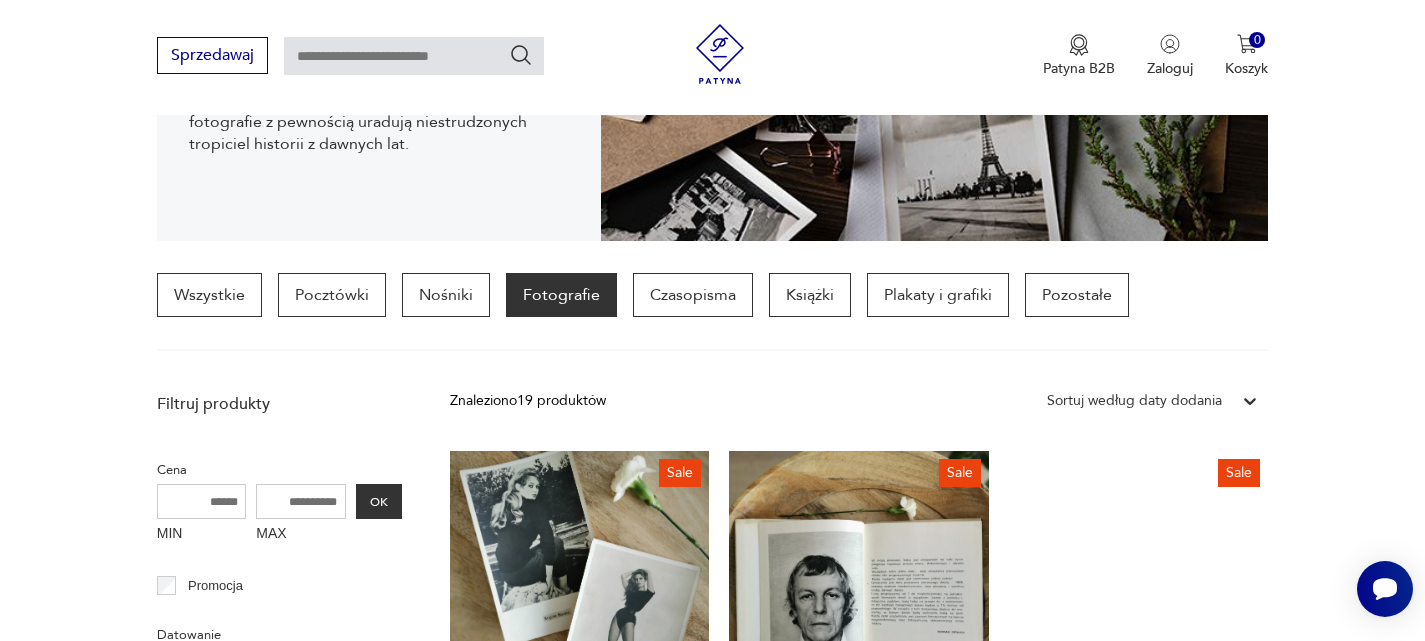scroll, scrollTop: 400, scrollLeft: 0, axis: vertical 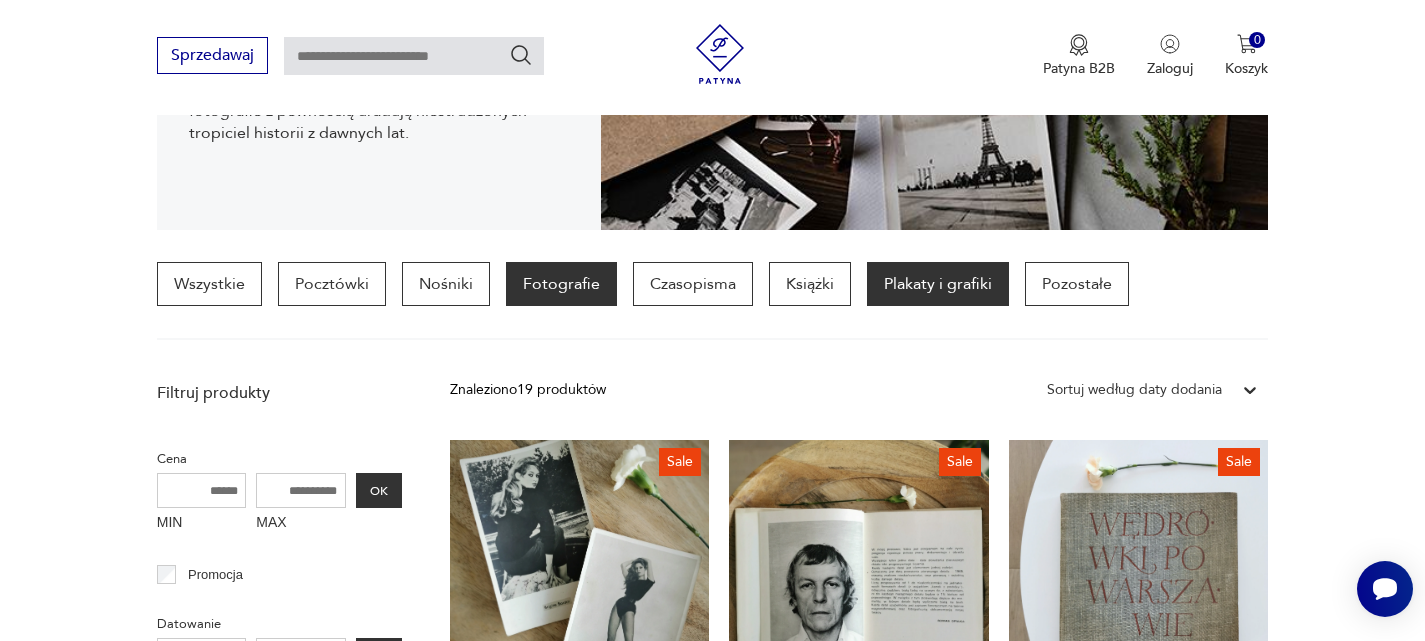 click on "Plakaty i grafiki" at bounding box center [938, 284] 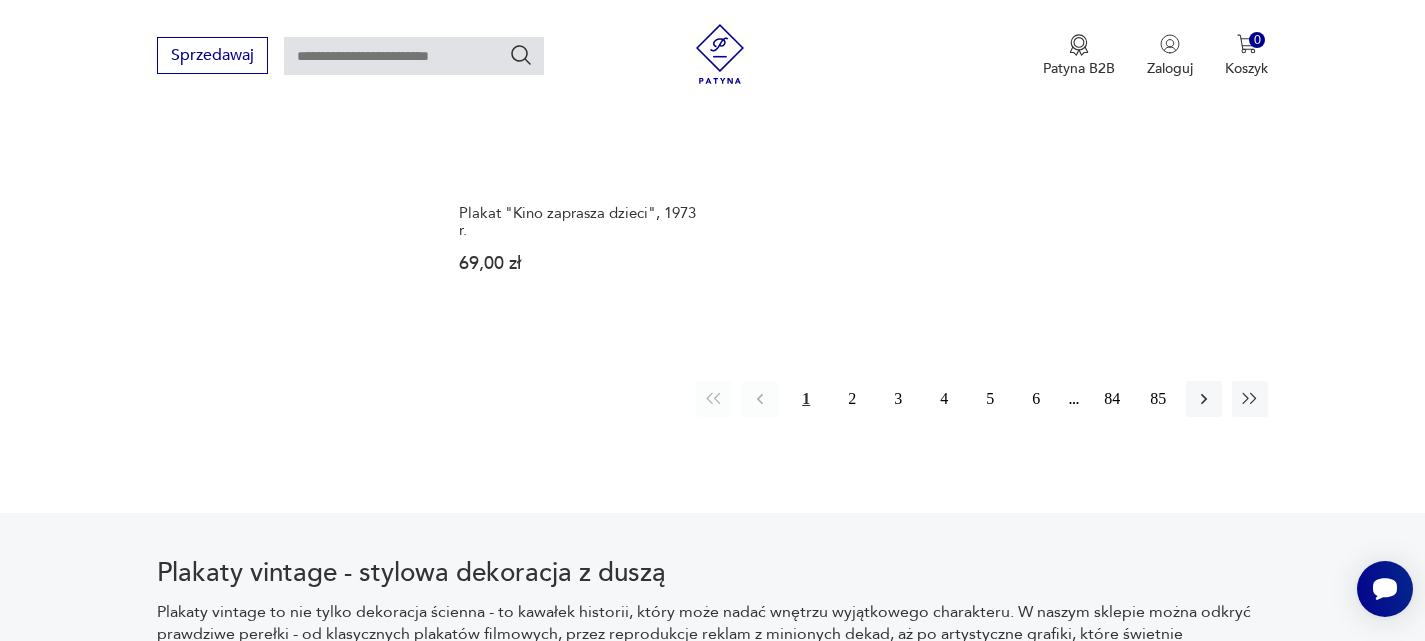 scroll, scrollTop: 3072, scrollLeft: 0, axis: vertical 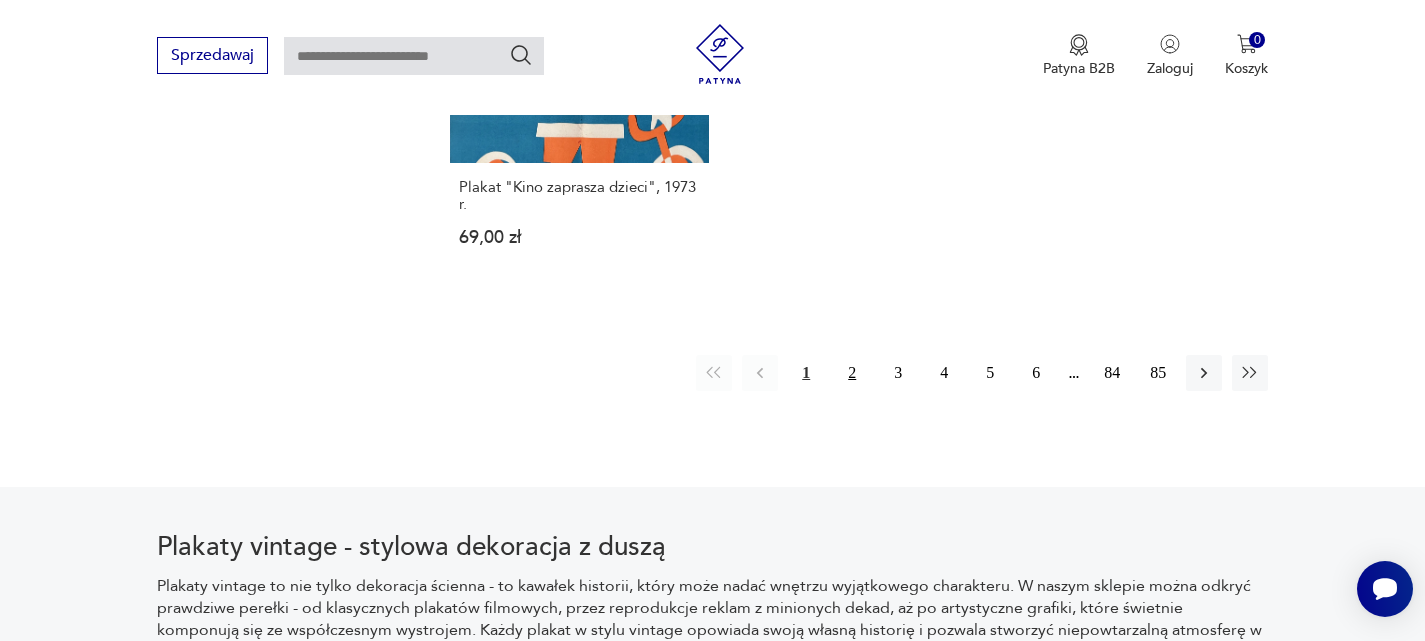 click on "2" at bounding box center [852, 373] 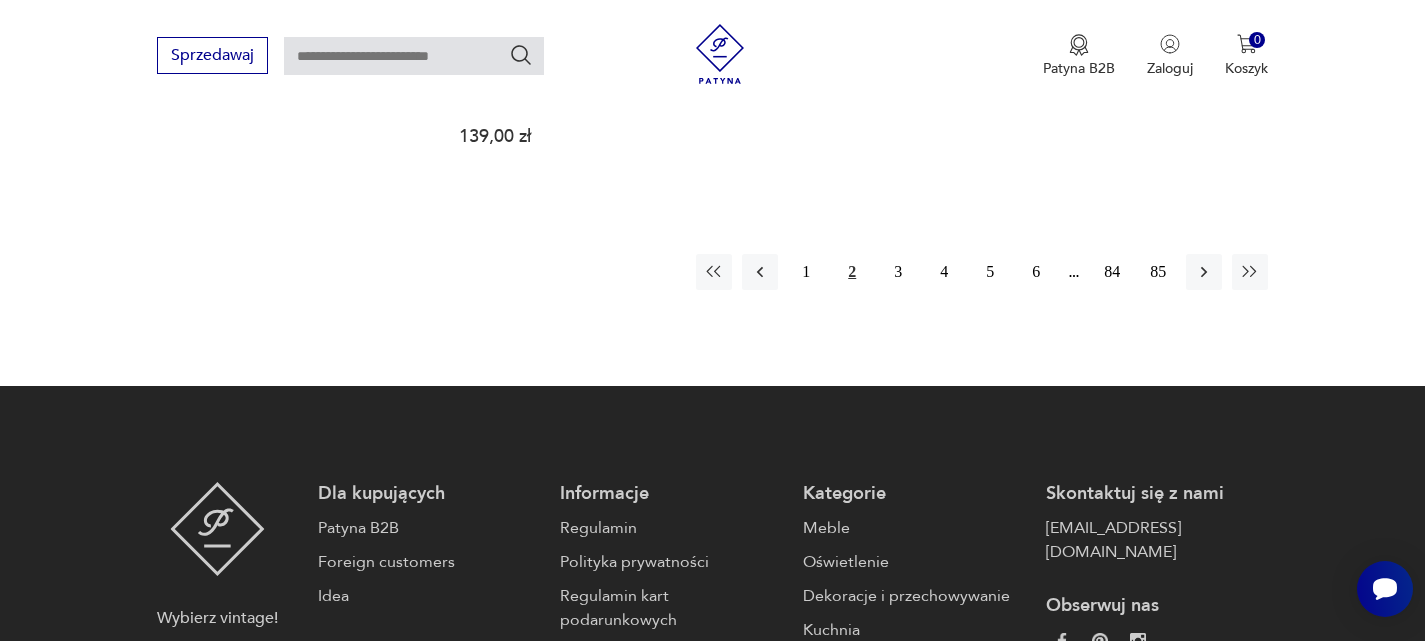 scroll, scrollTop: 3272, scrollLeft: 0, axis: vertical 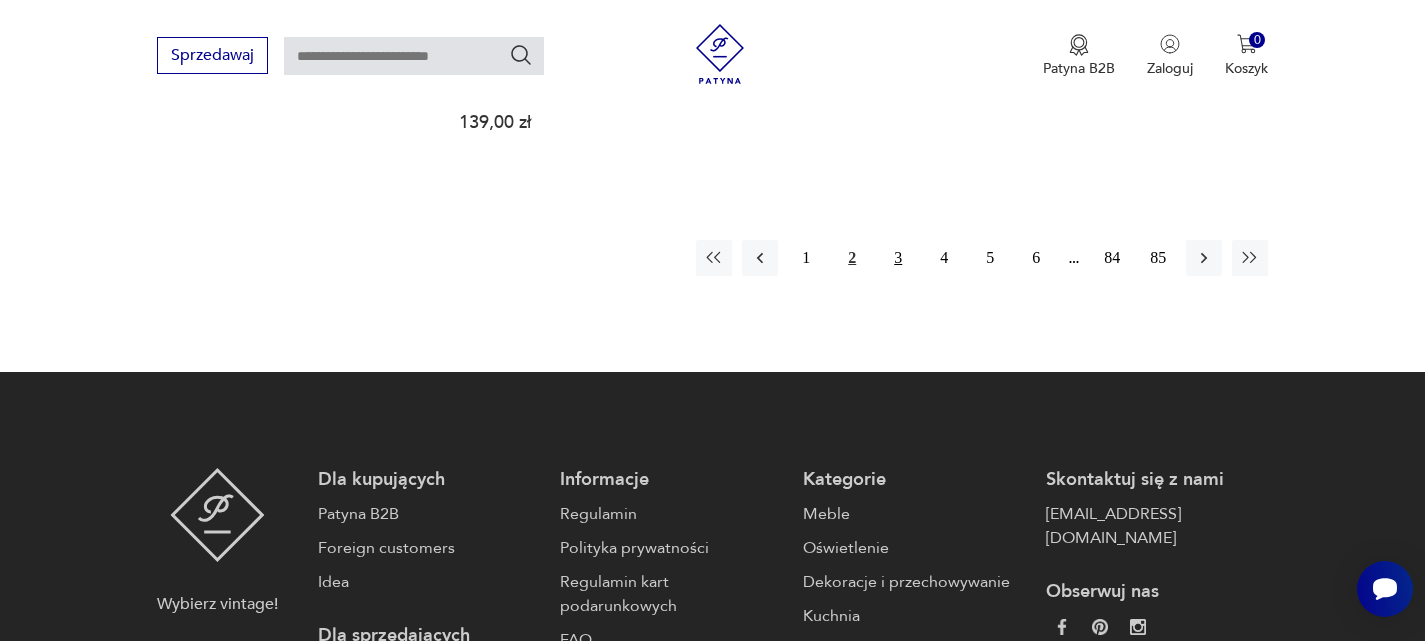click on "3" at bounding box center [898, 258] 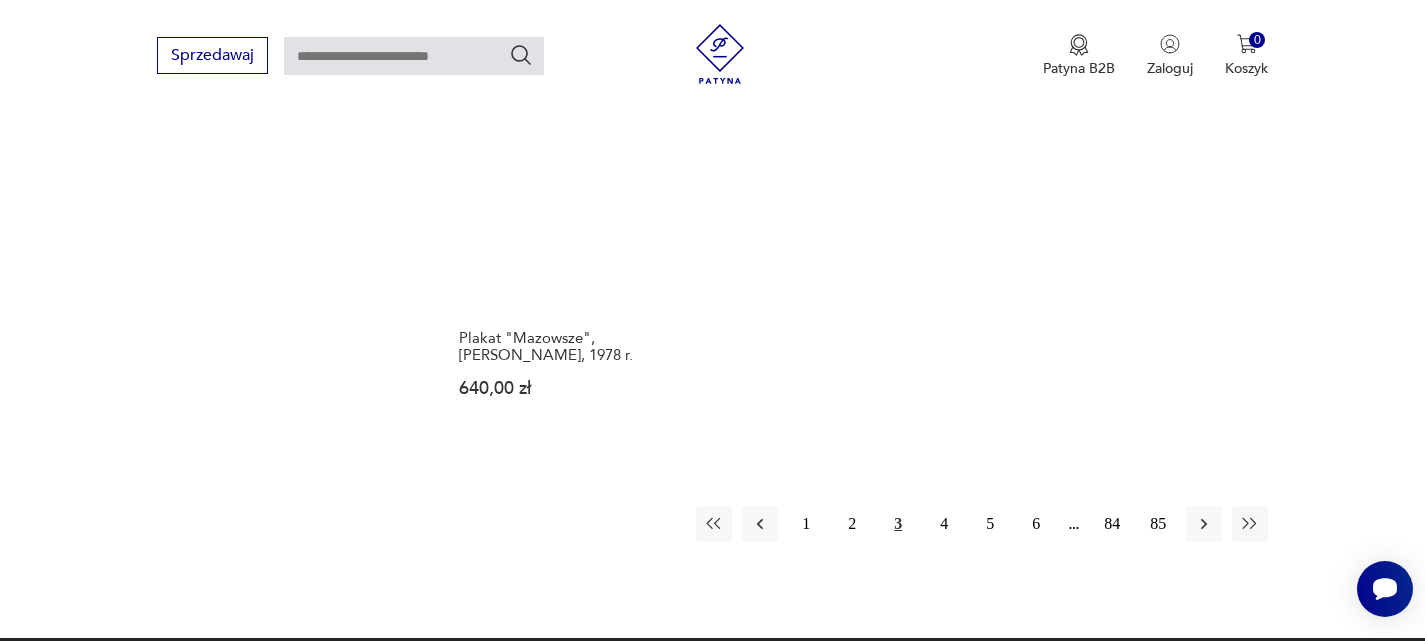 scroll, scrollTop: 2972, scrollLeft: 0, axis: vertical 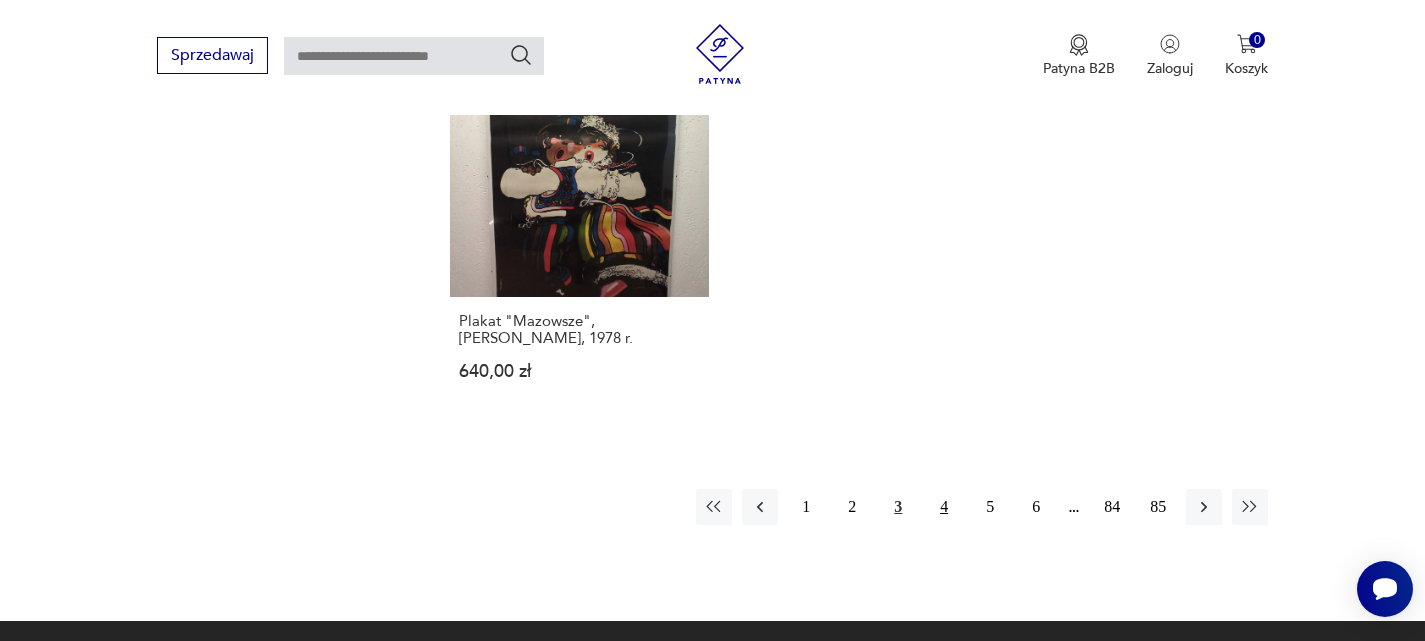 click on "4" at bounding box center [944, 507] 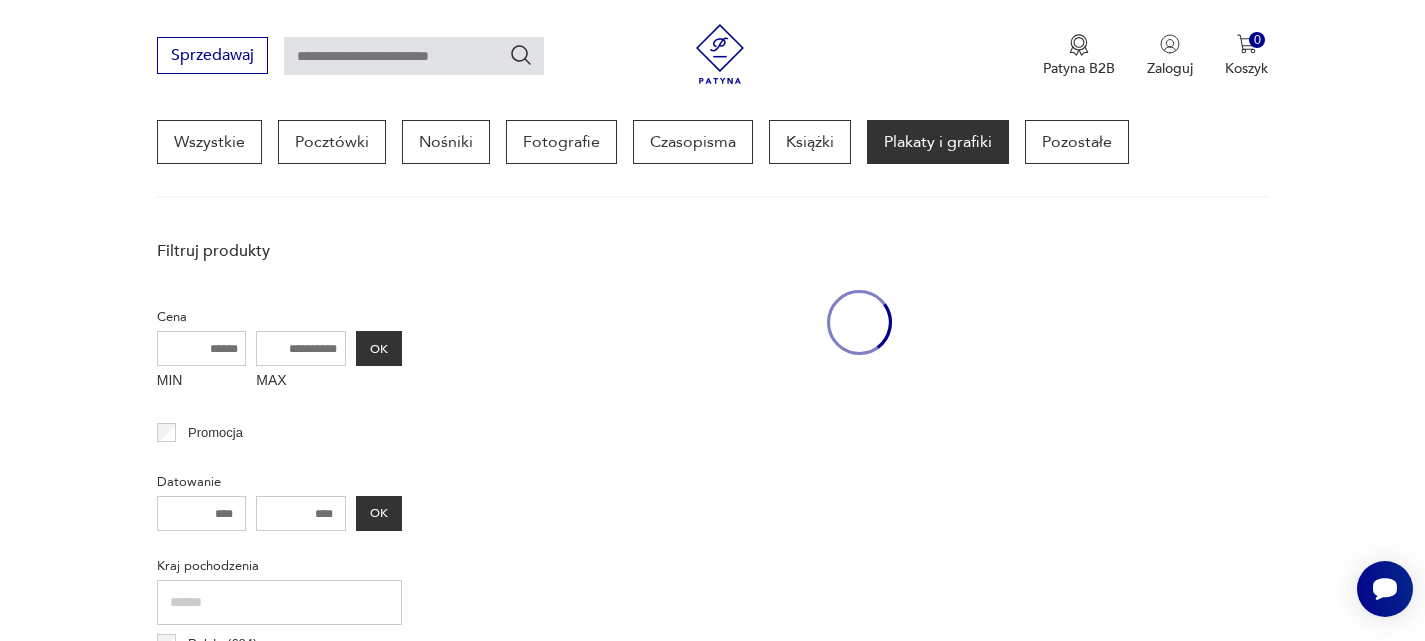 scroll, scrollTop: 472, scrollLeft: 0, axis: vertical 